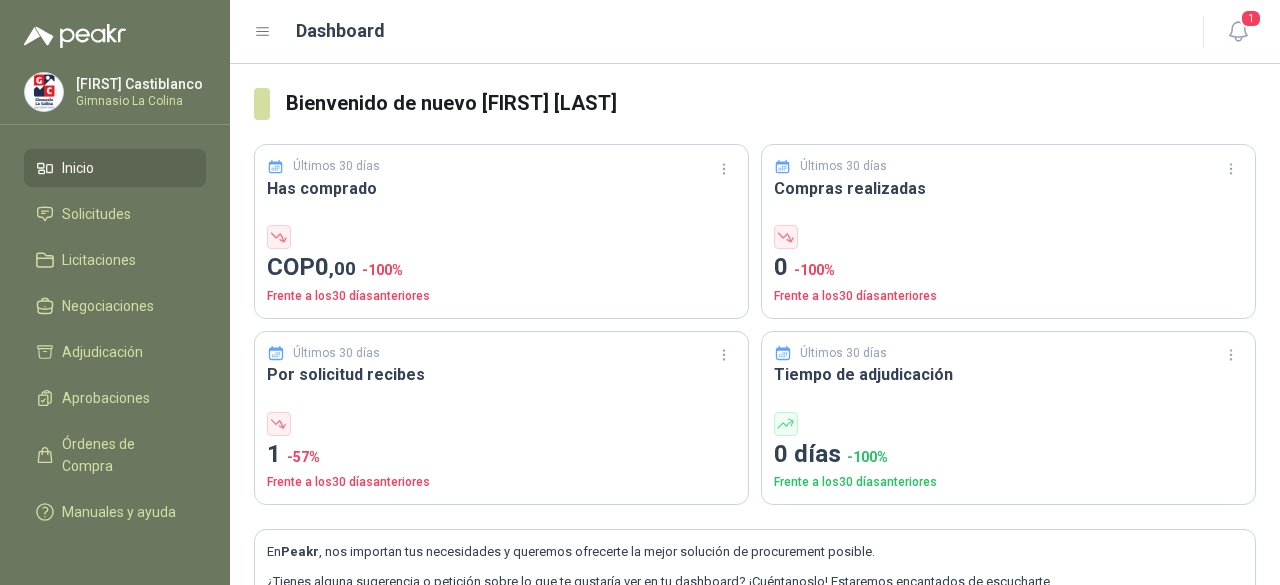 scroll, scrollTop: 0, scrollLeft: 0, axis: both 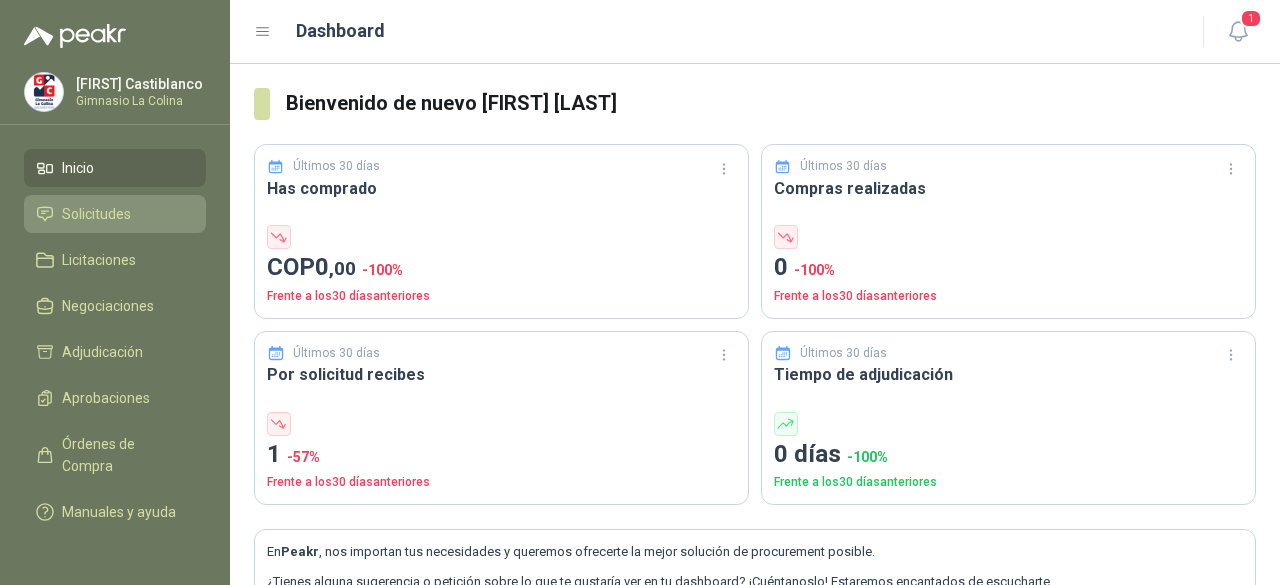 click on "Solicitudes" at bounding box center (96, 214) 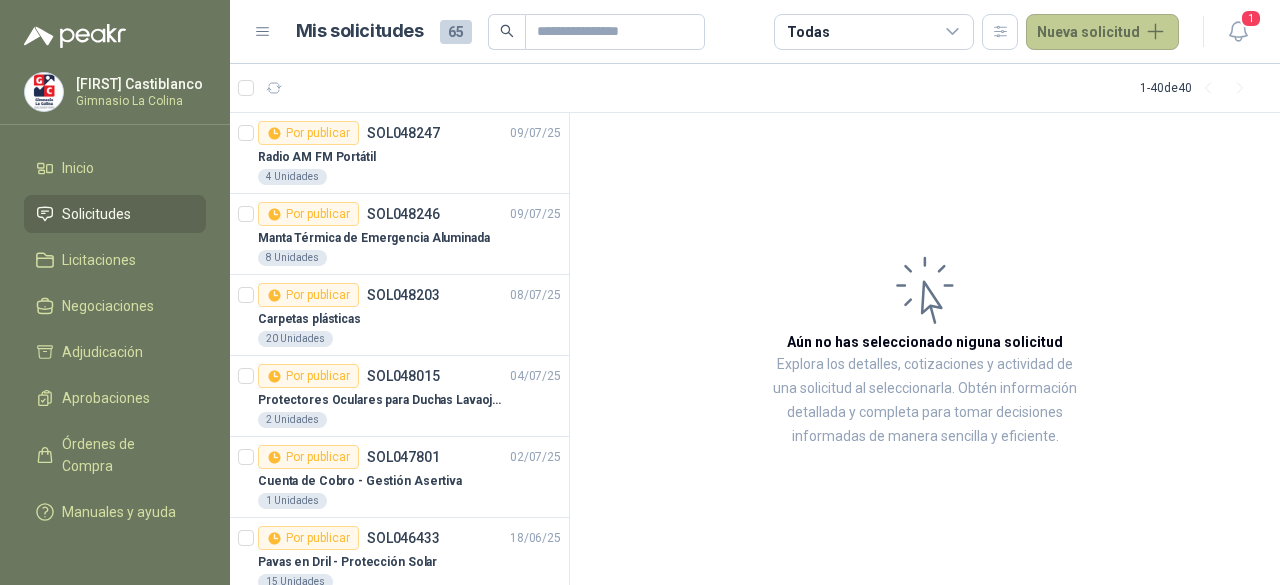 click on "Nueva solicitud" at bounding box center (1102, 32) 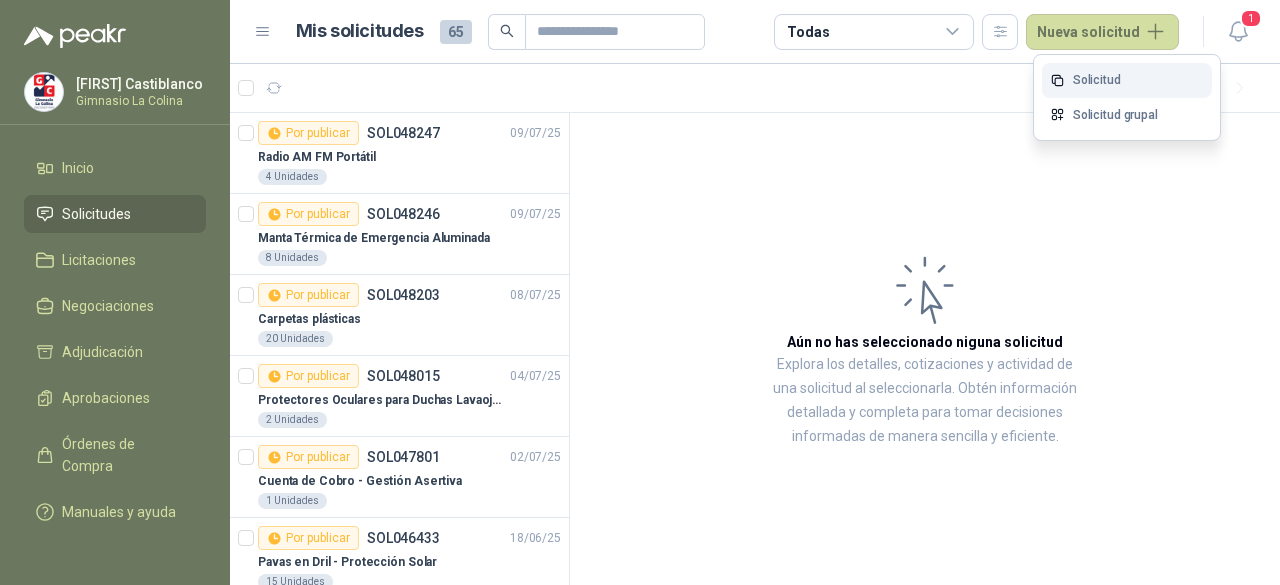 click on "Solicitud" at bounding box center [1127, 80] 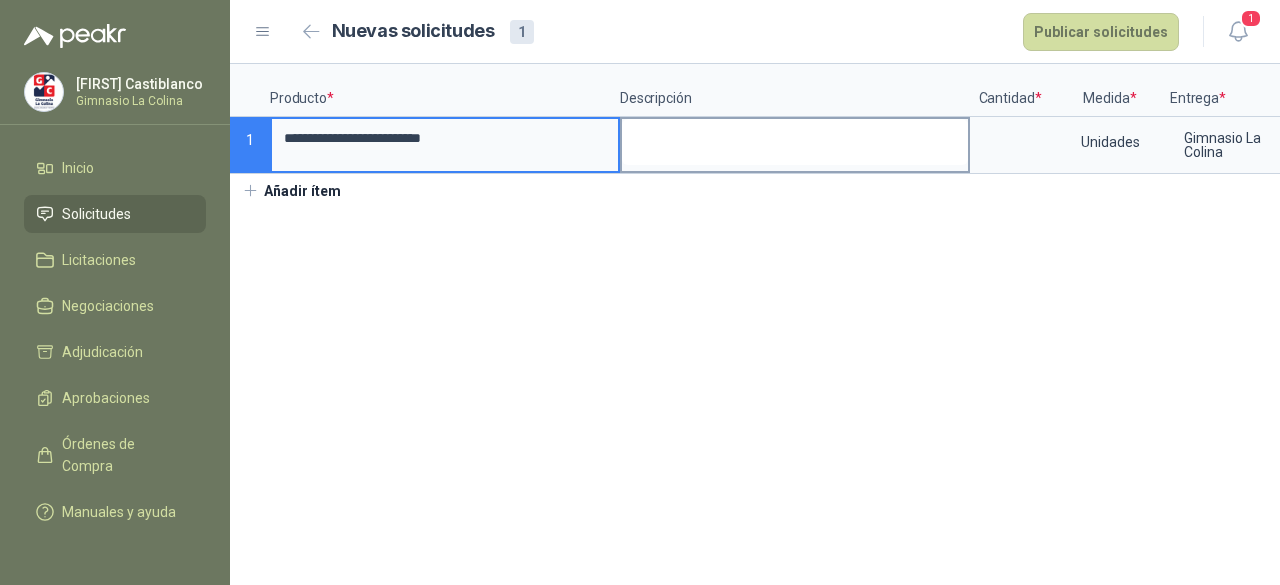 type on "**********" 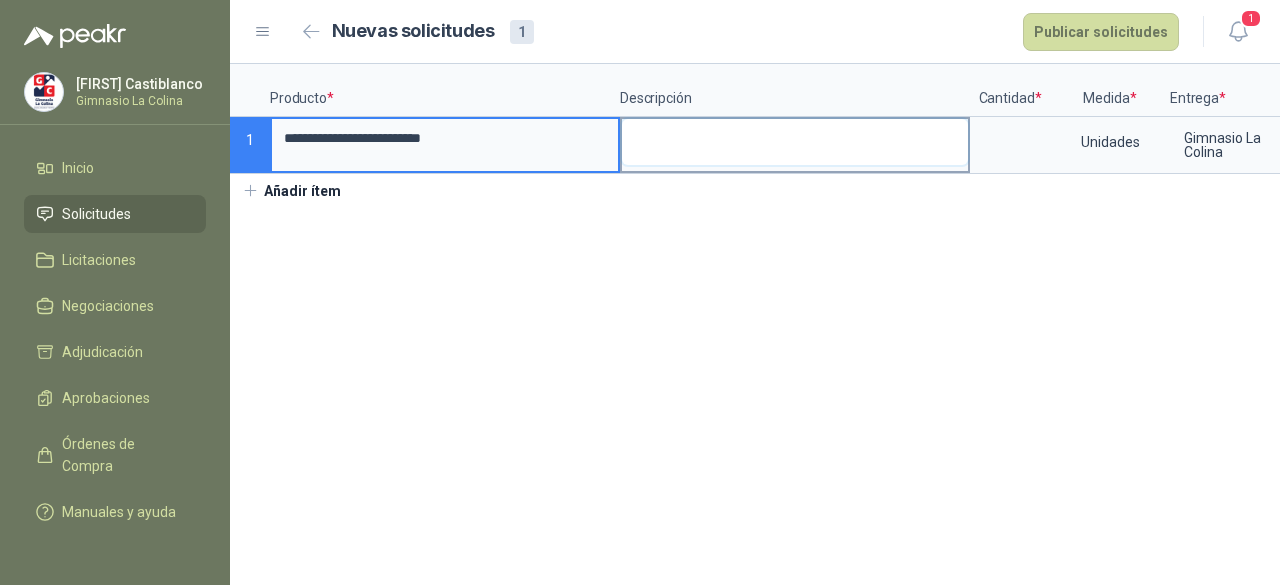 click at bounding box center [795, 142] 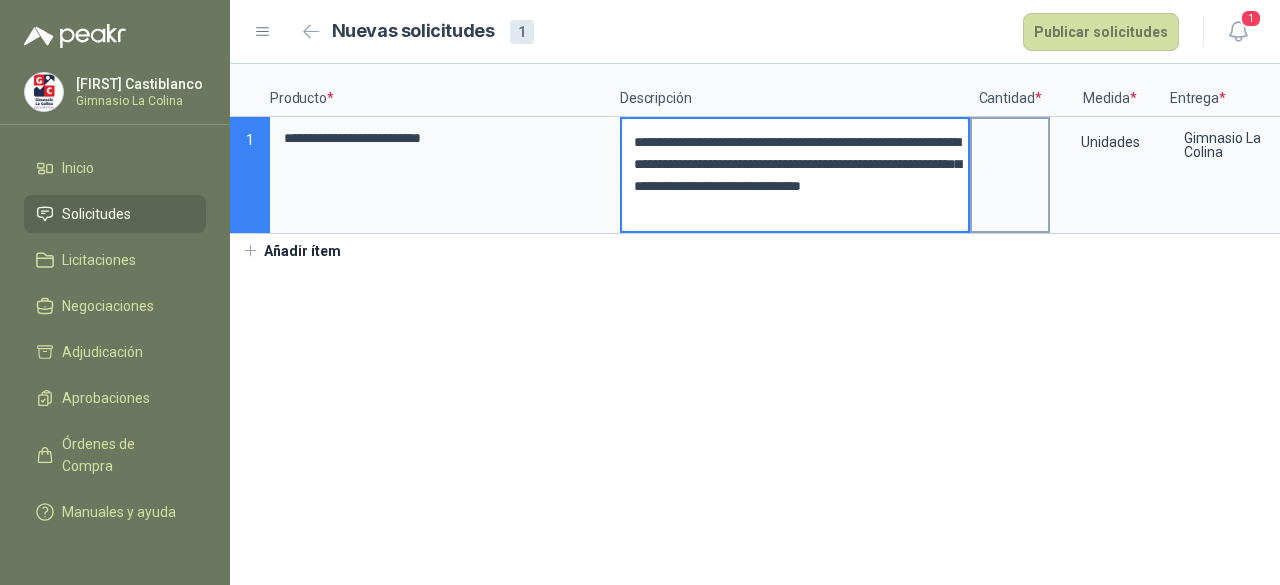 type on "**********" 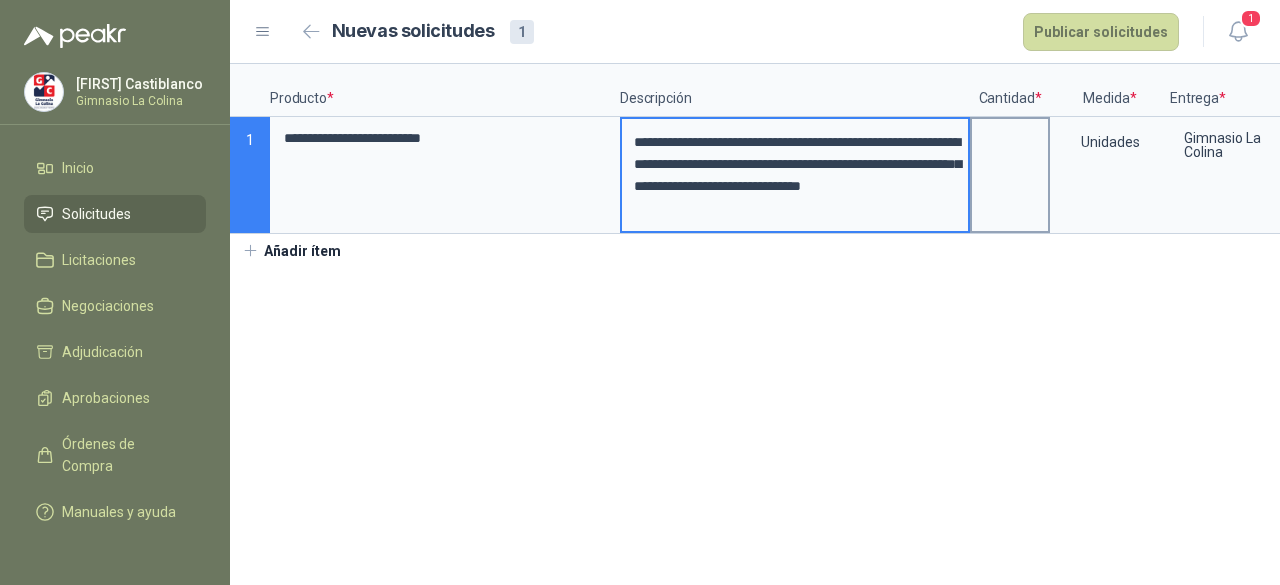 click at bounding box center [1010, 175] 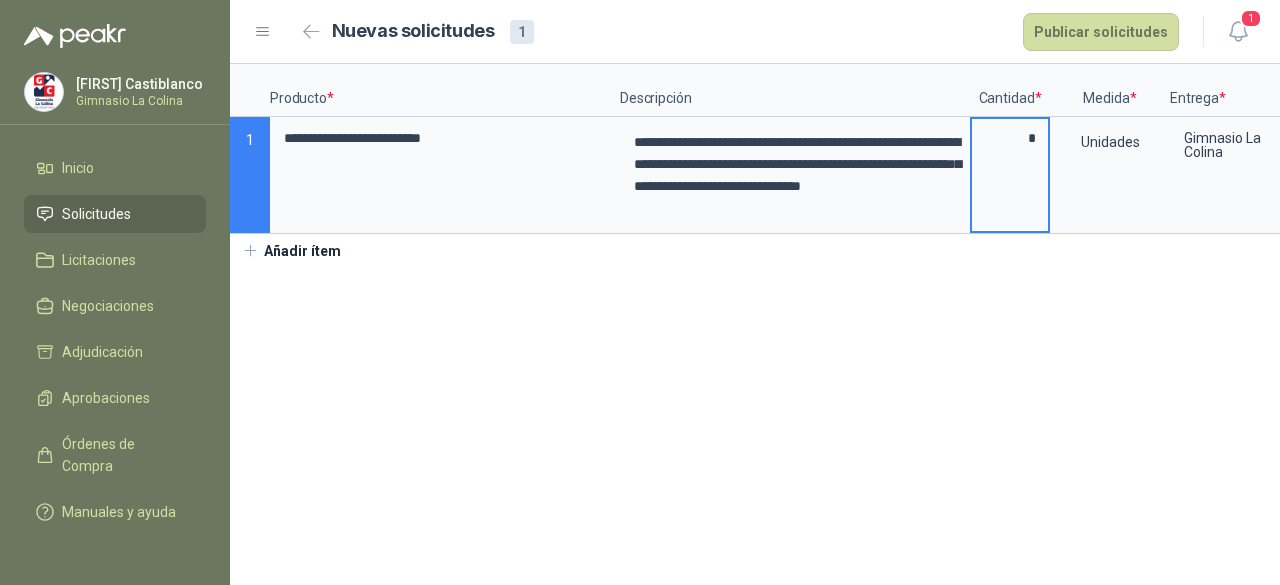 scroll, scrollTop: 0, scrollLeft: 142, axis: horizontal 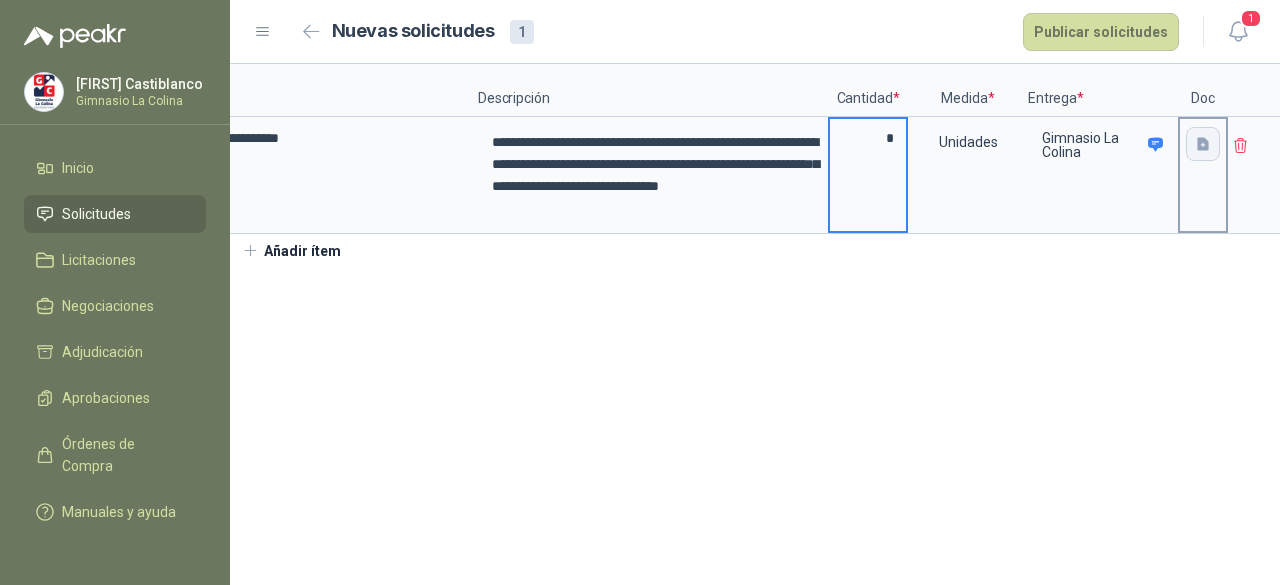 type on "*" 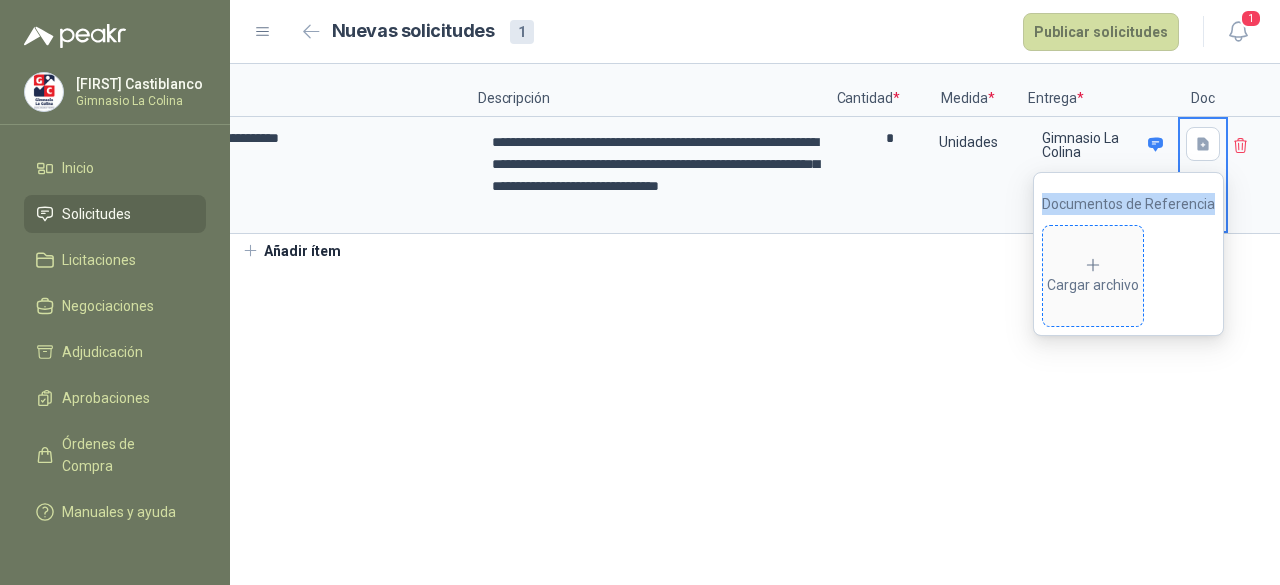 click at bounding box center (1093, 265) 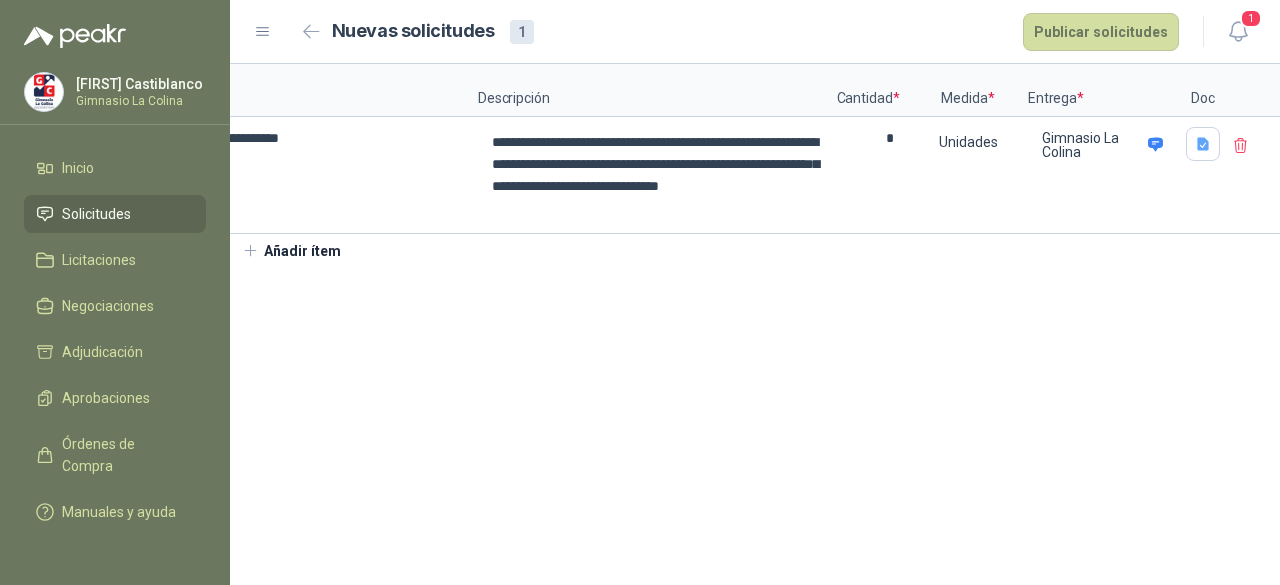 scroll, scrollTop: 0, scrollLeft: 0, axis: both 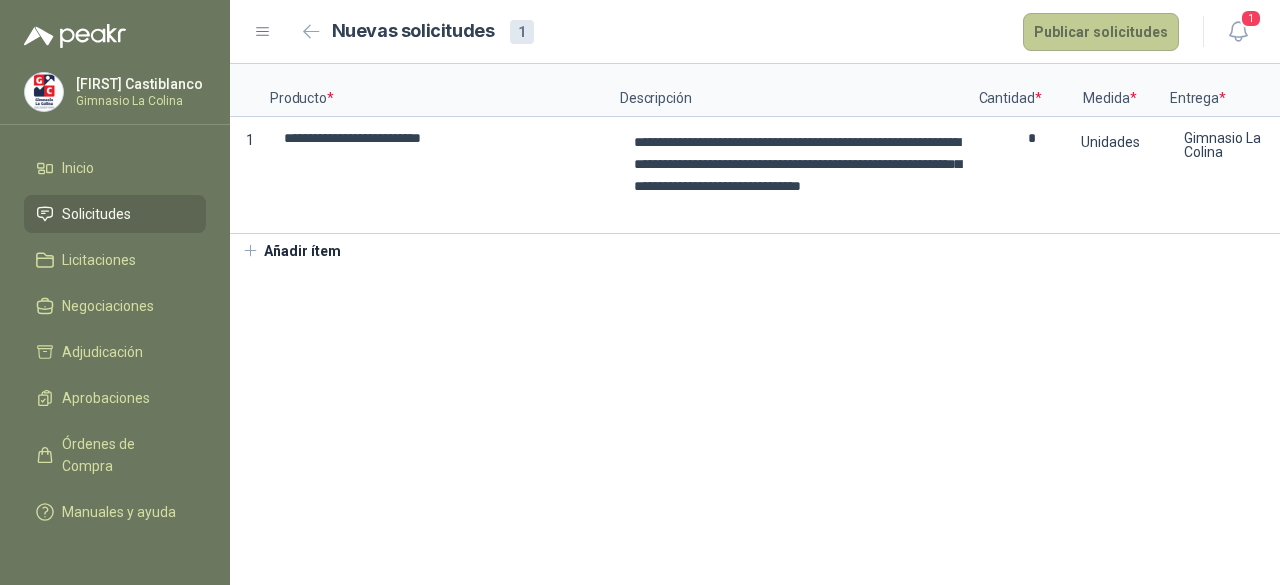 click on "Publicar solicitudes" at bounding box center (1101, 32) 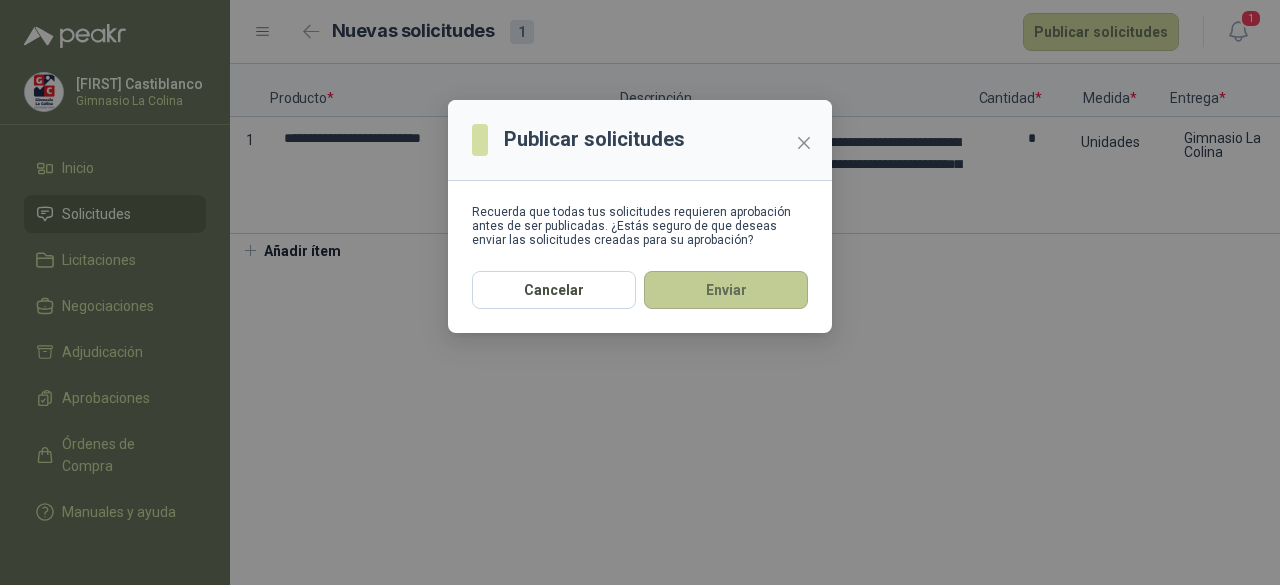 click on "Enviar" at bounding box center (726, 290) 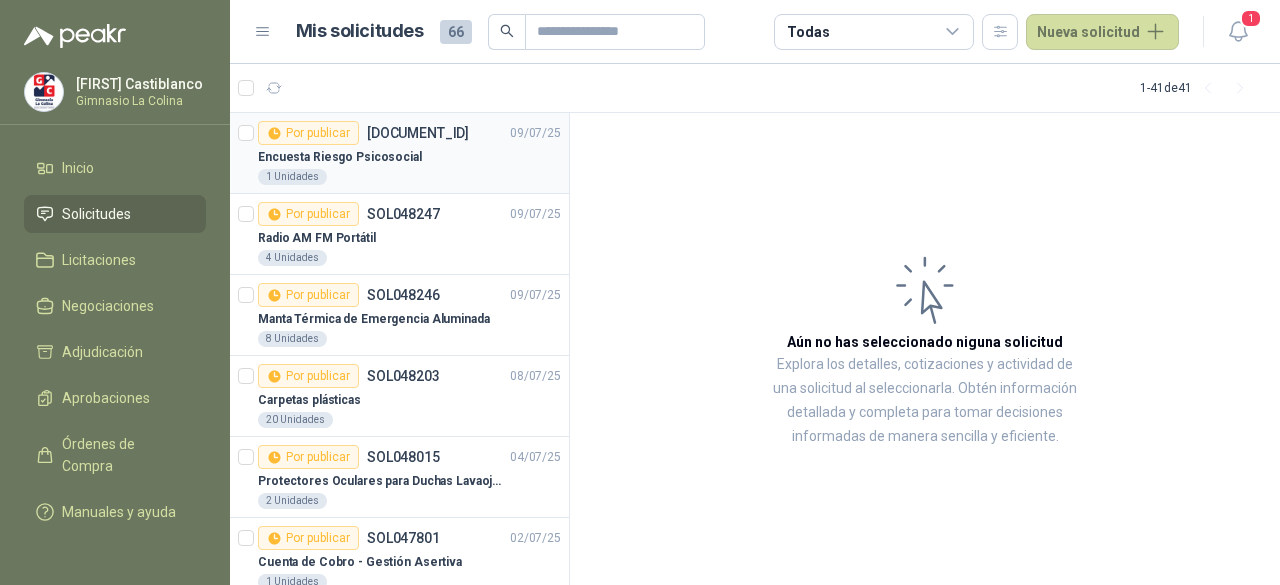 click on "Por publicar [DOCUMENT_ID] [DATE]" at bounding box center (409, 133) 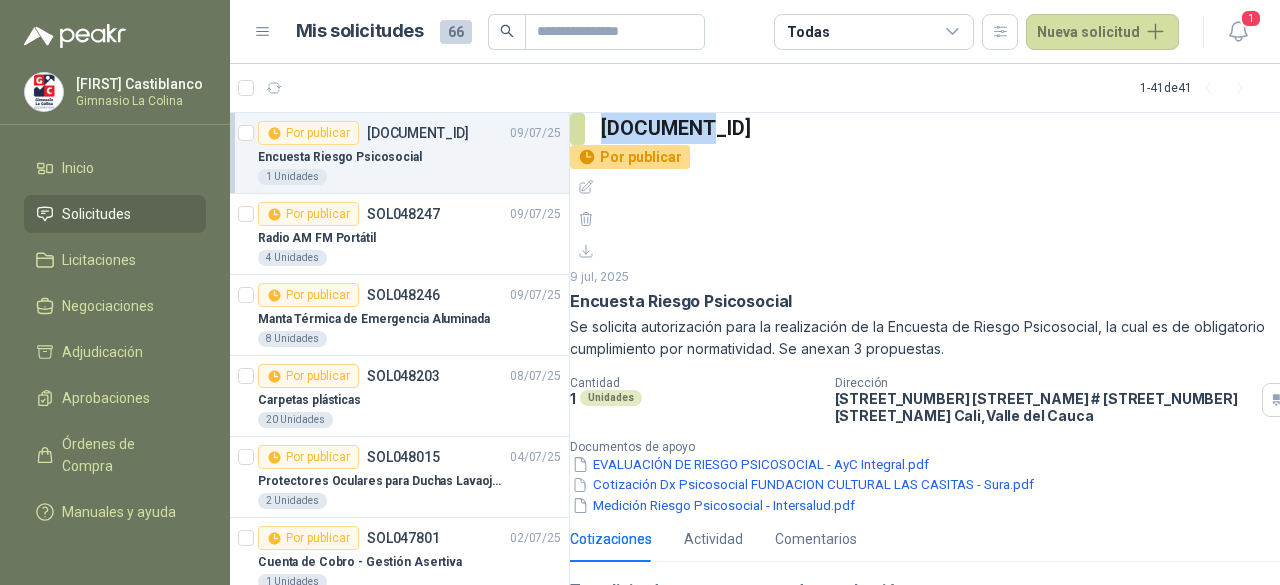 drag, startPoint x: 626, startPoint y: 135, endPoint x: 727, endPoint y: 130, distance: 101.12369 